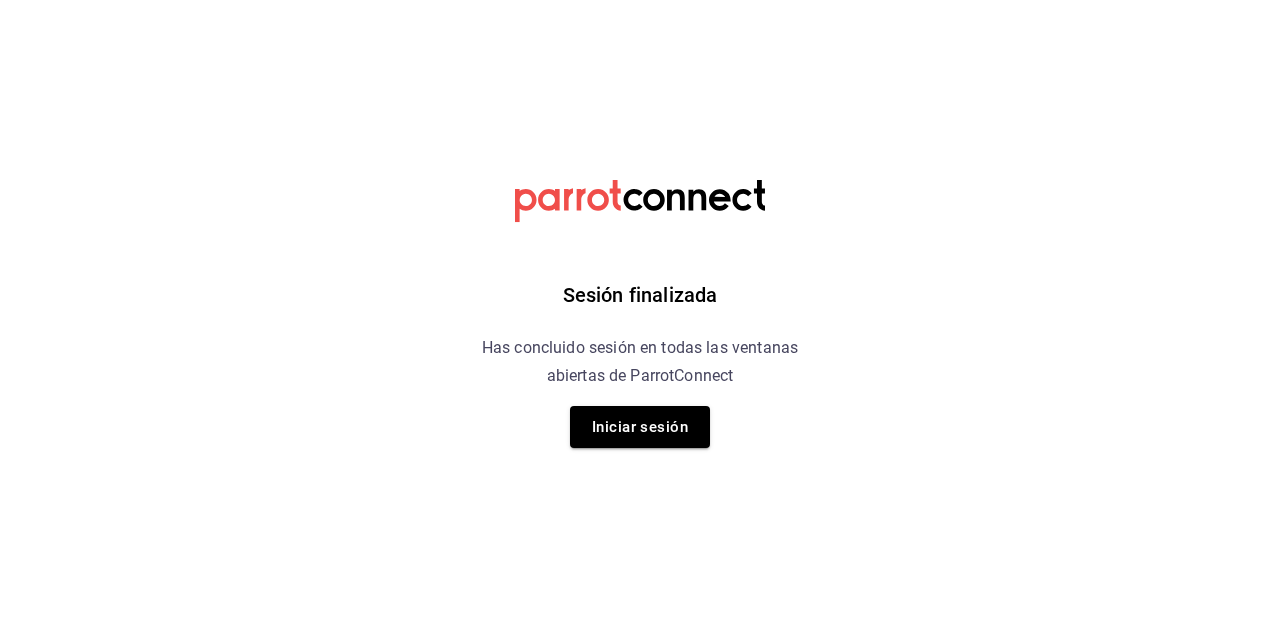 scroll, scrollTop: 0, scrollLeft: 0, axis: both 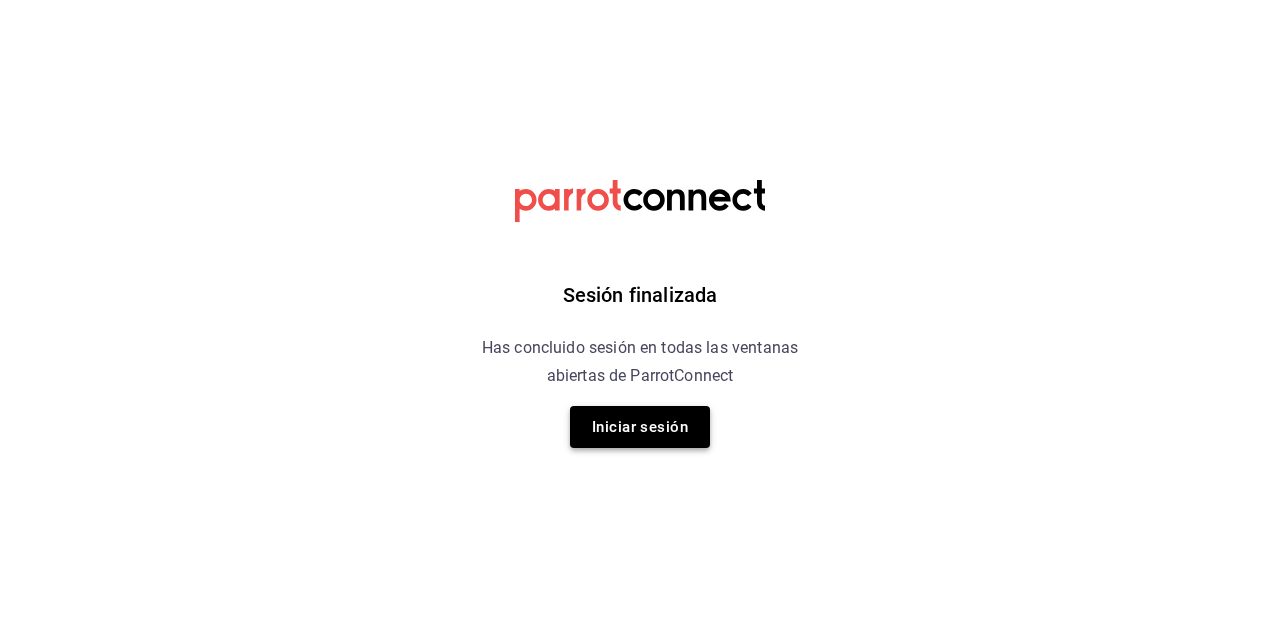 click on "Iniciar sesión" at bounding box center (640, 427) 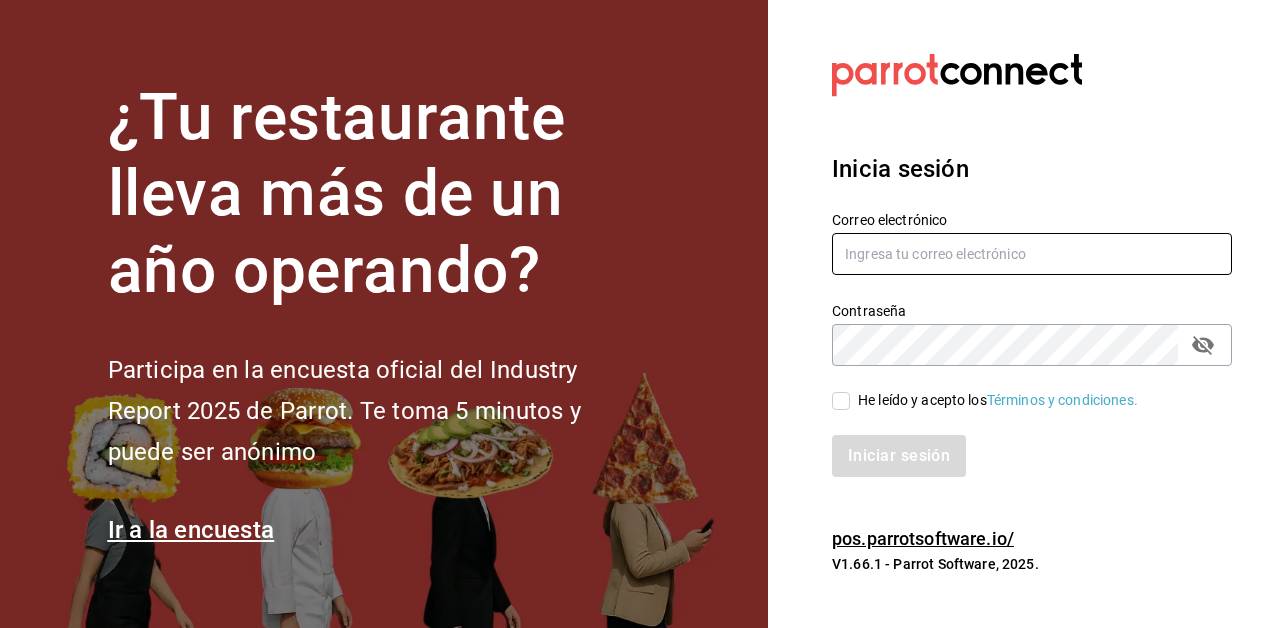 type on "felnajera@gmail.com" 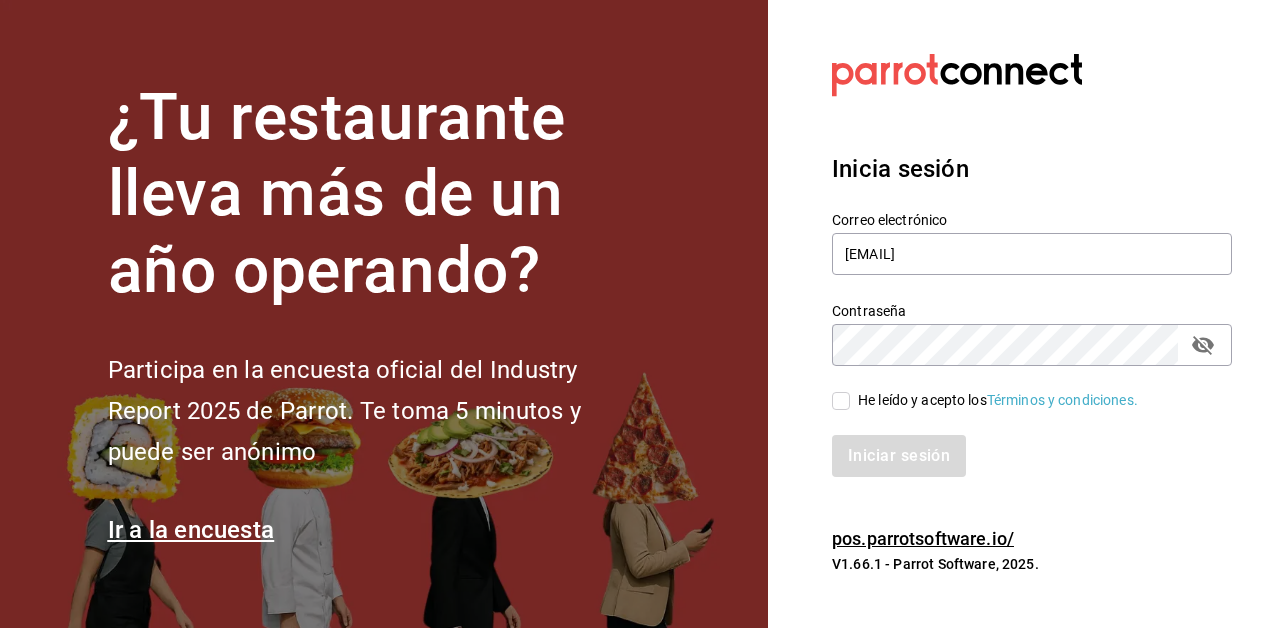 click on "He leído y acepto los  Términos y condiciones." at bounding box center [841, 401] 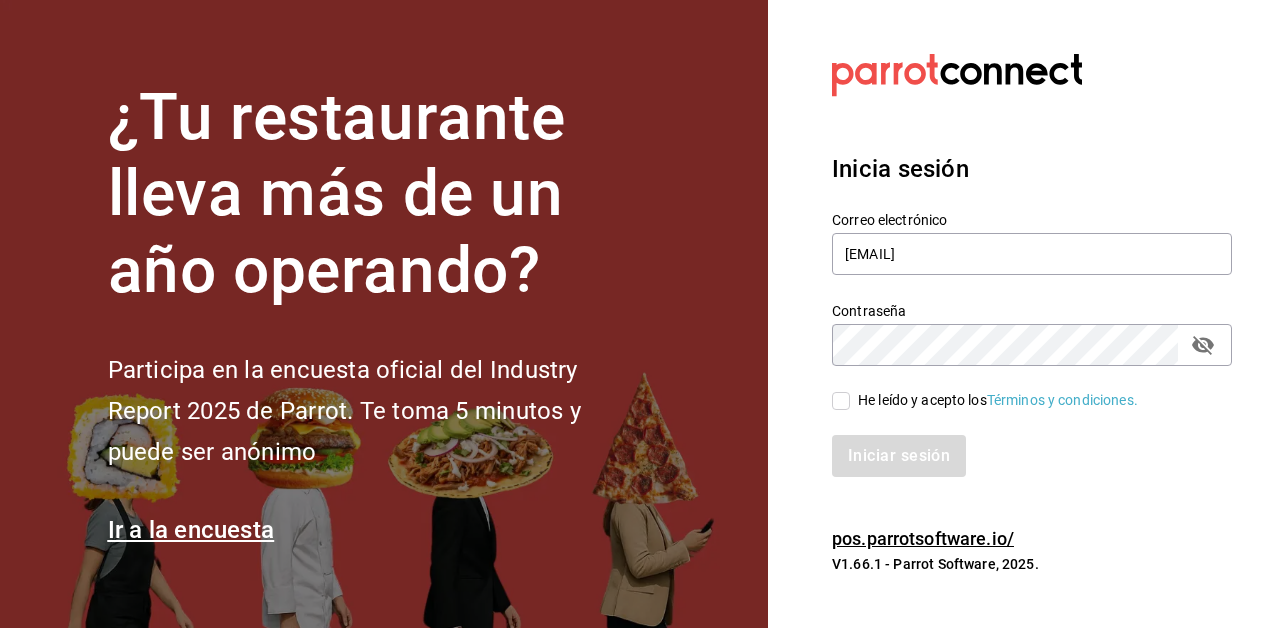 checkbox on "true" 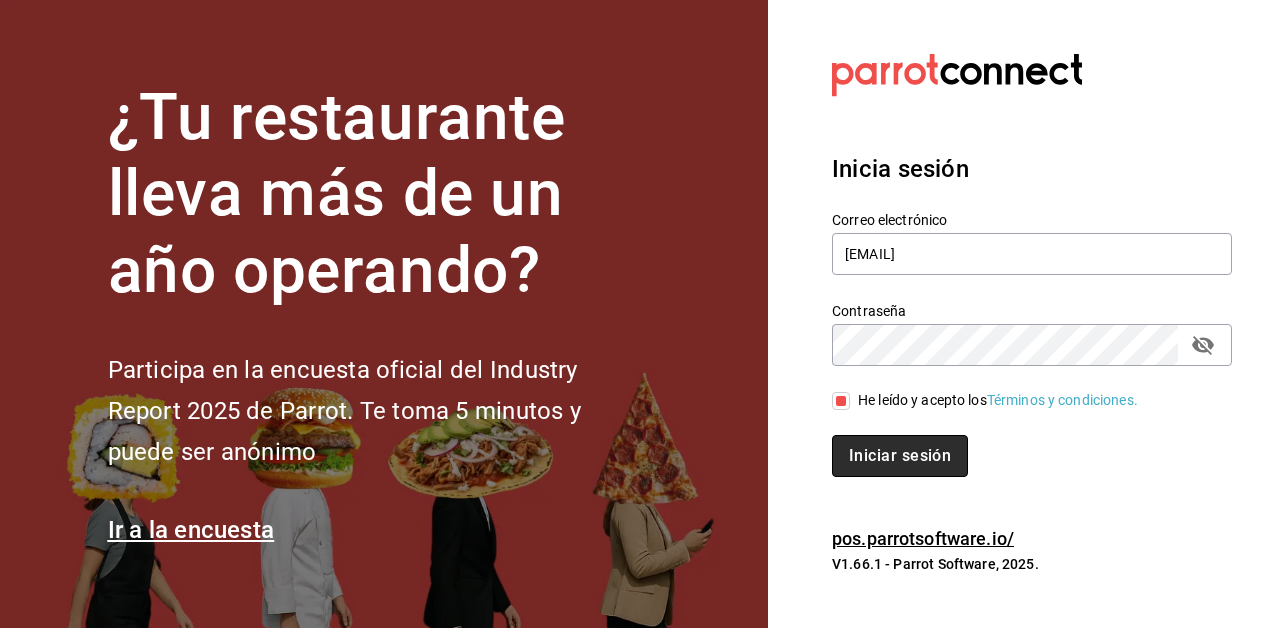 click on "Iniciar sesión" at bounding box center [900, 456] 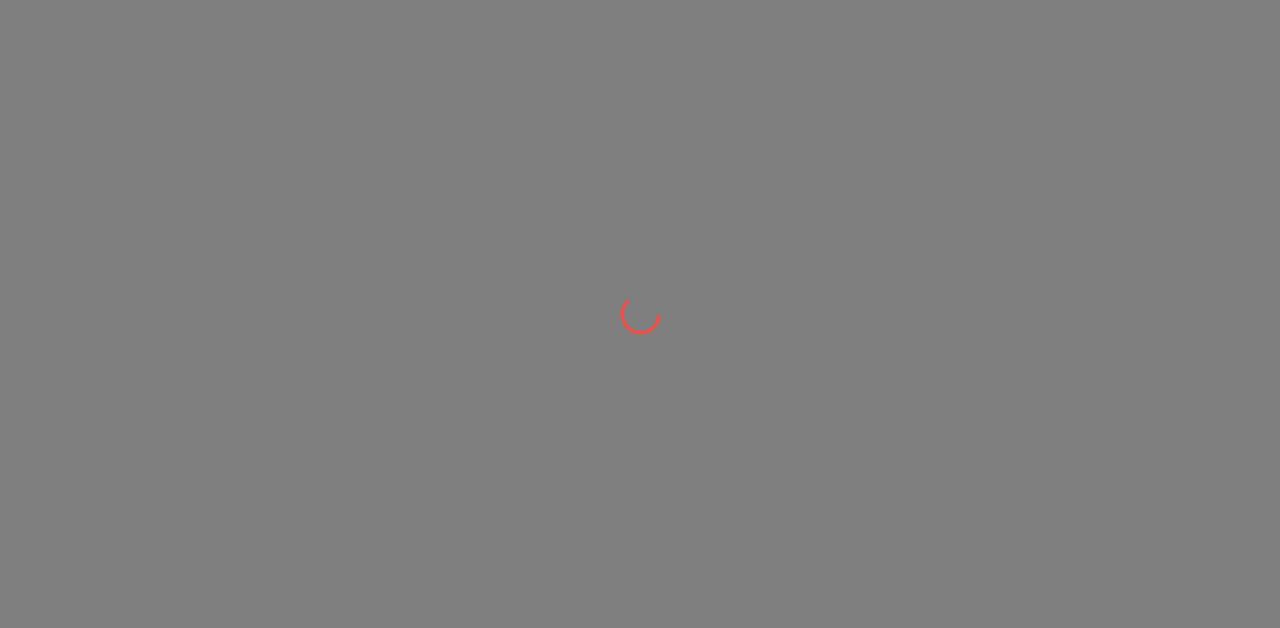 scroll, scrollTop: 0, scrollLeft: 0, axis: both 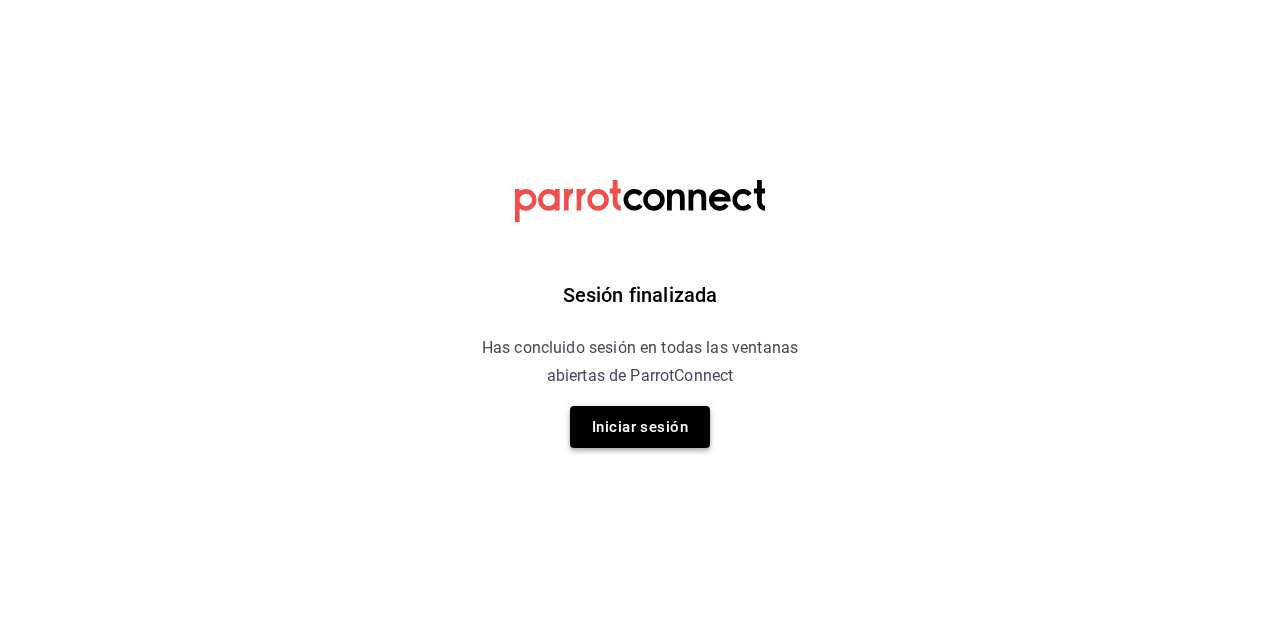 click on "Iniciar sesión" at bounding box center (640, 427) 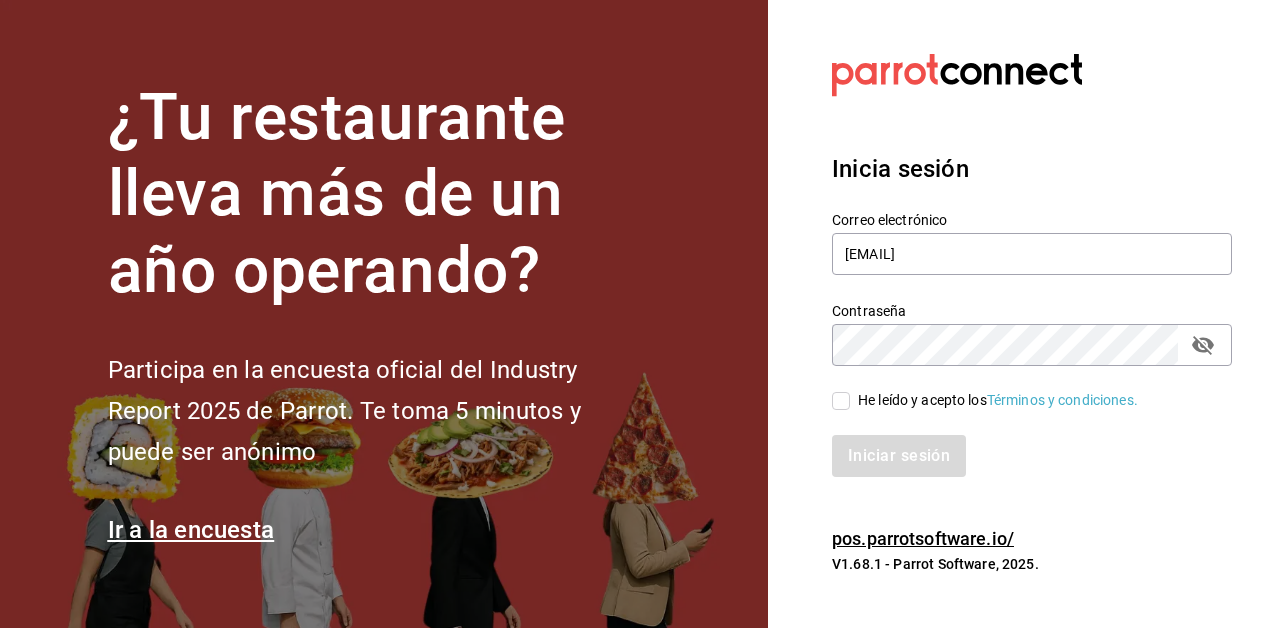 click on "He leído y acepto los  Términos y condiciones." at bounding box center [1020, 389] 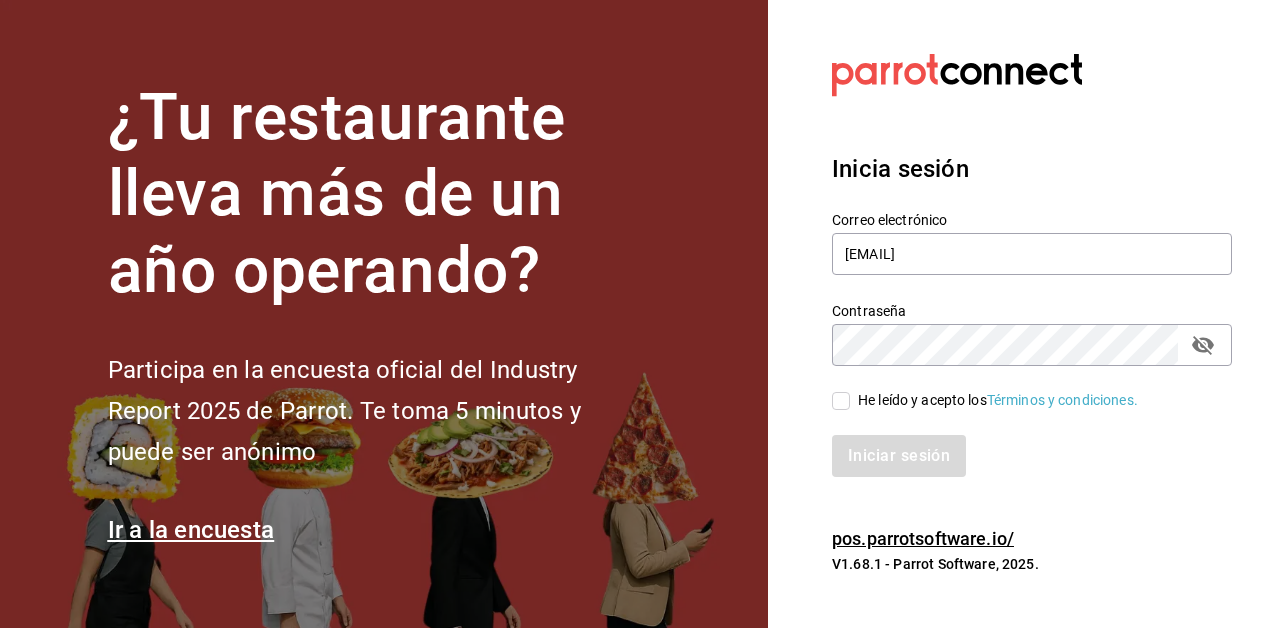 checkbox on "true" 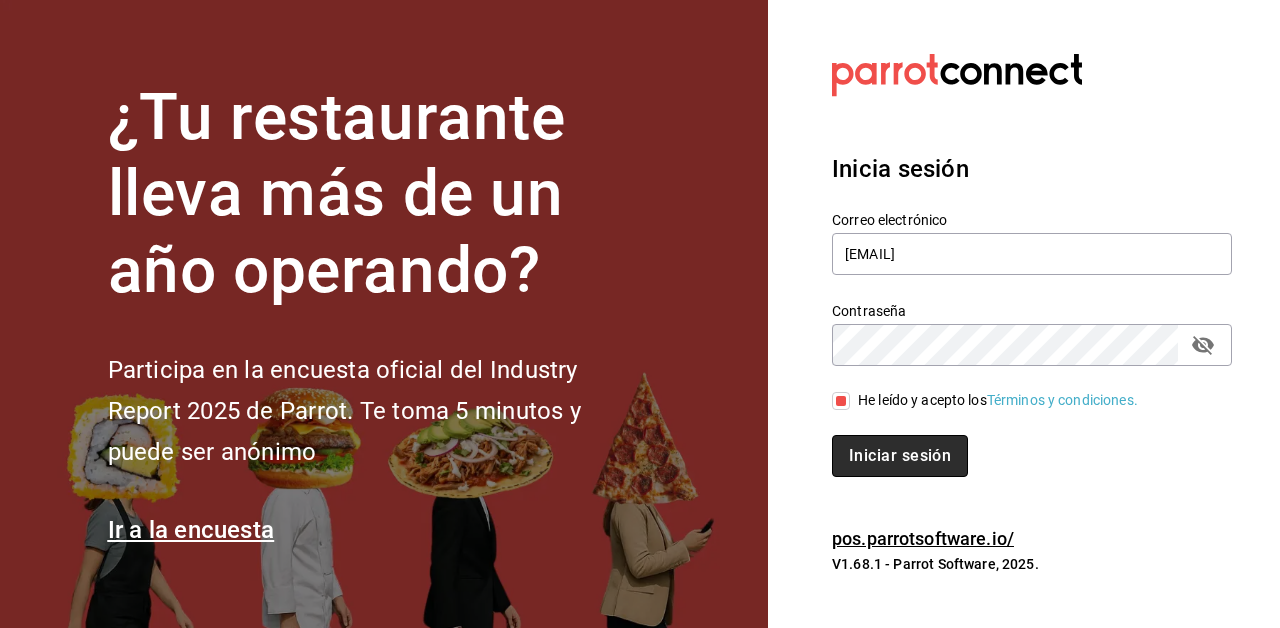 click on "Iniciar sesión" at bounding box center [900, 456] 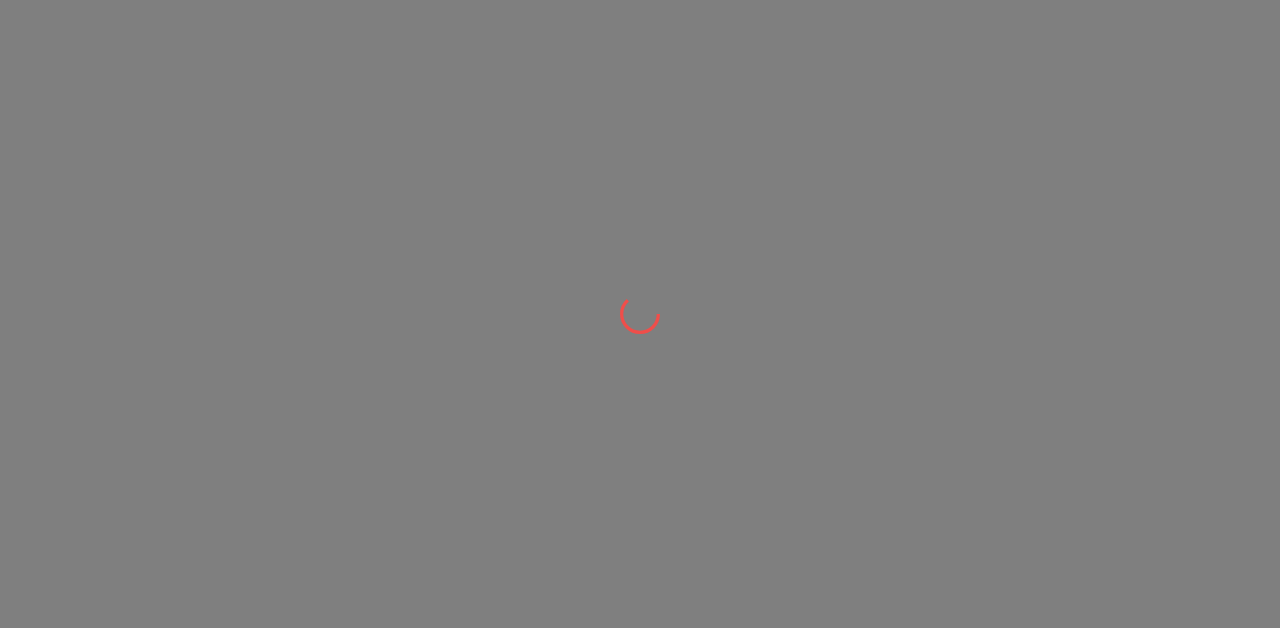 scroll, scrollTop: 0, scrollLeft: 0, axis: both 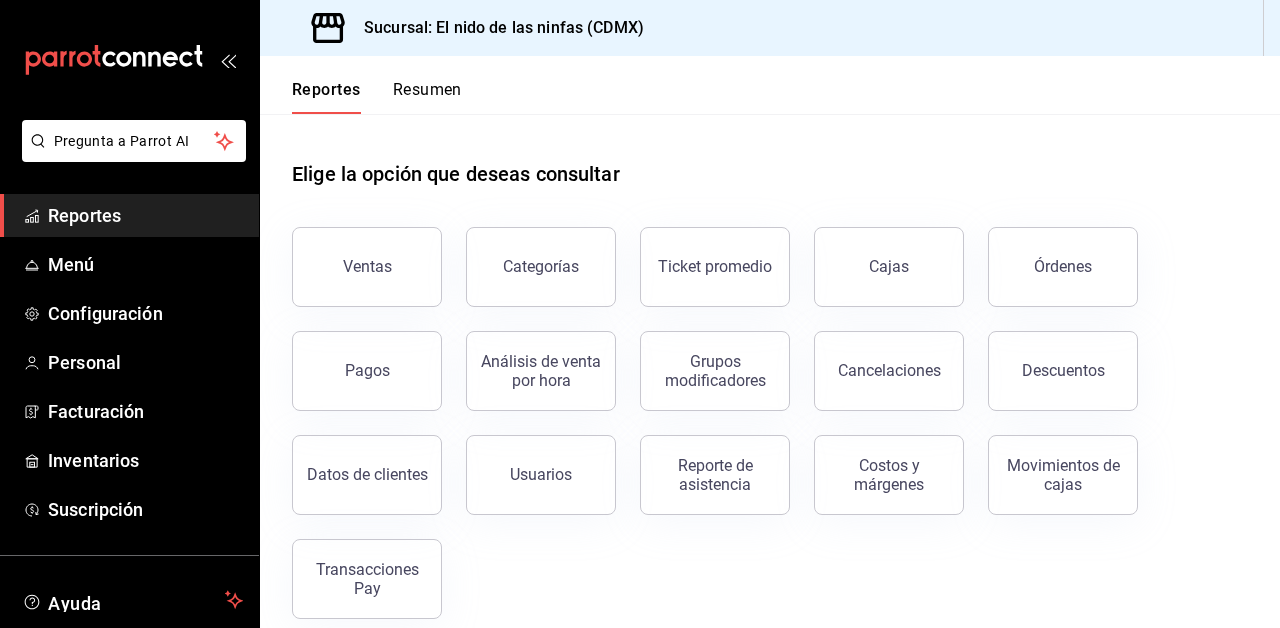 click on "Ventas" at bounding box center [367, 267] 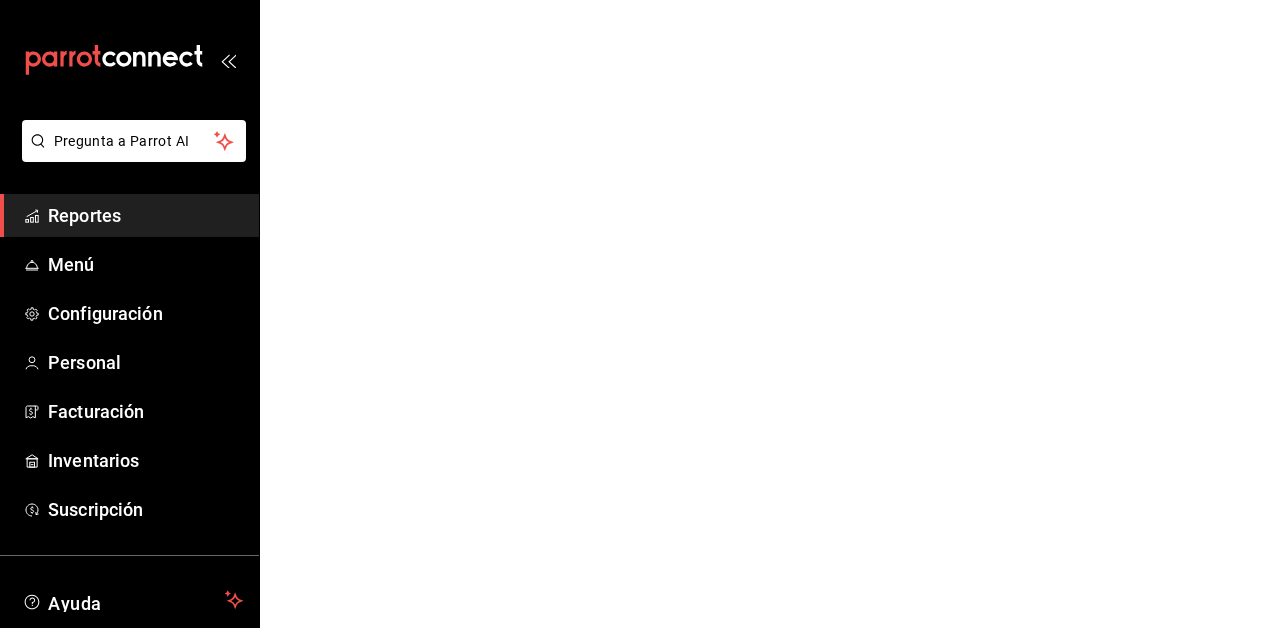 click on "Pregunta a Parrot AI Reportes   Menú   Configuración   Personal   Facturación   Inventarios   Suscripción   Ayuda Recomienda Parrot   [FIRST] [LAST]   Sugerir nueva función   Pregunta a Parrot AI Reportes   Menú   Configuración   Personal   Facturación   Inventarios   Suscripción   Ayuda Recomienda Parrot   [FIRST] [LAST]   Sugerir nueva función   GANA 1 MES GRATIS EN TU SUSCRIPCIÓN AQUÍ ¿Recuerdas cómo empezó tu restaurante?
Hoy puedes ayudar a un colega a tener el mismo cambio que tú viviste.
Recomienda Parrot directamente desde tu Portal Administrador.
Es fácil y rápido.
🎁 Por cada restaurante que se una, ganas 1 mes gratis. Ver video tutorial Ir a video Visitar centro de ayuda [PHONE] [EMAIL] Visitar centro de ayuda [PHONE] [EMAIL]" at bounding box center [640, 0] 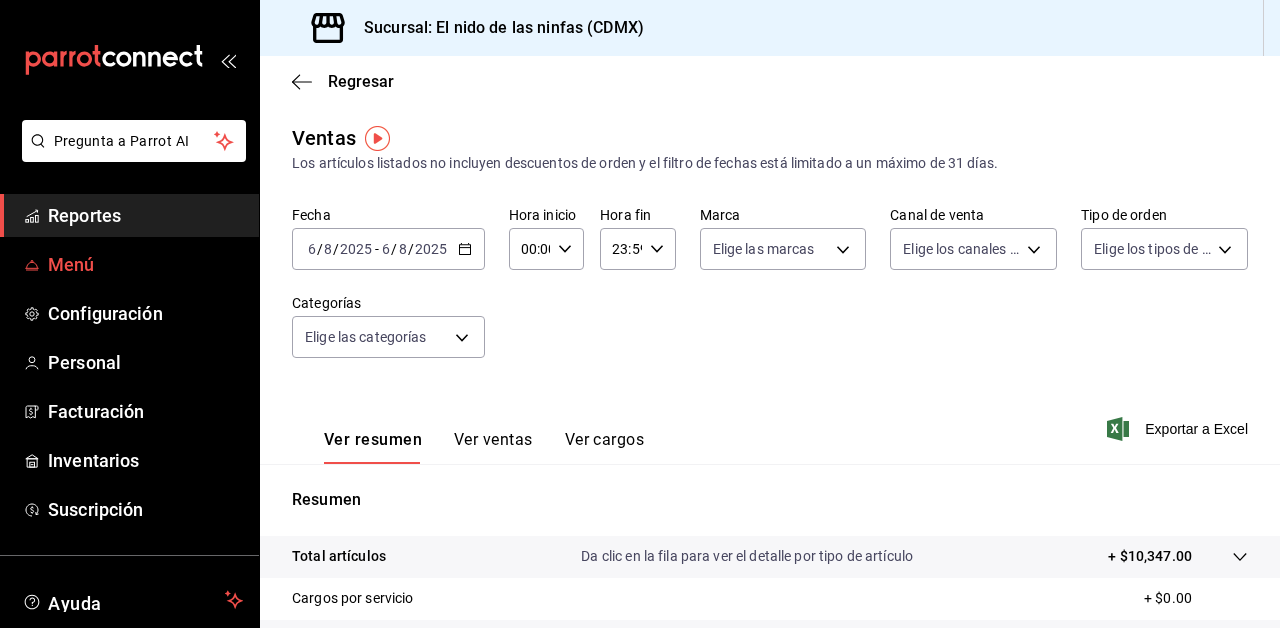click on "Menú" at bounding box center (145, 264) 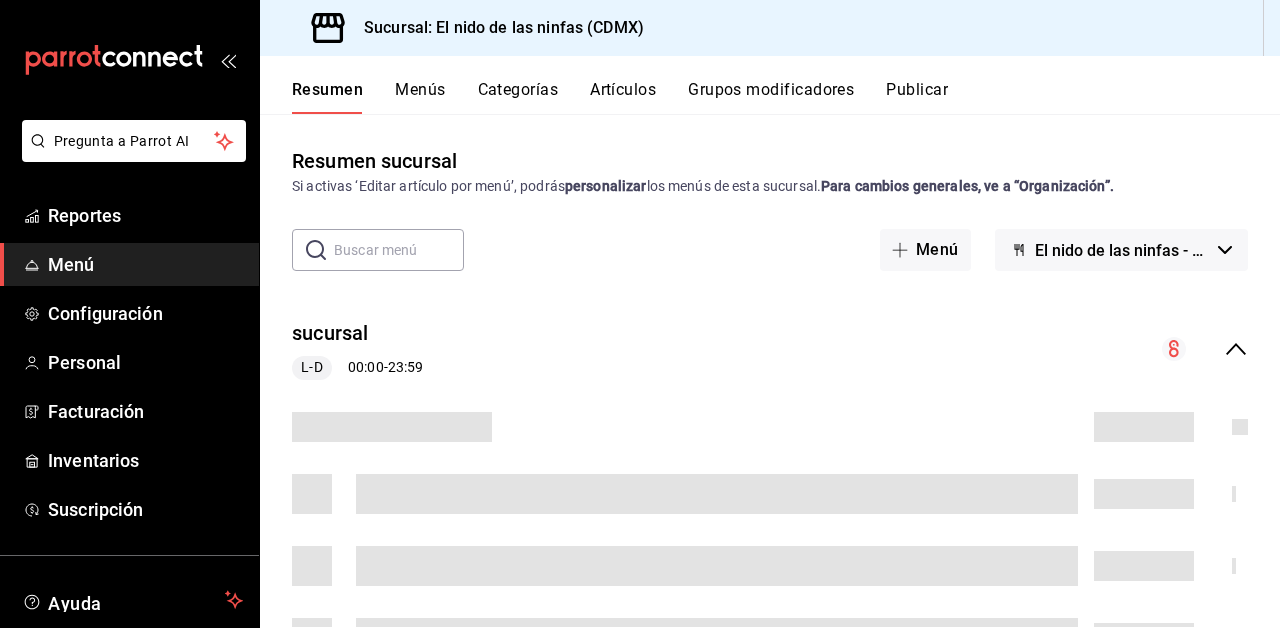 click at bounding box center (399, 250) 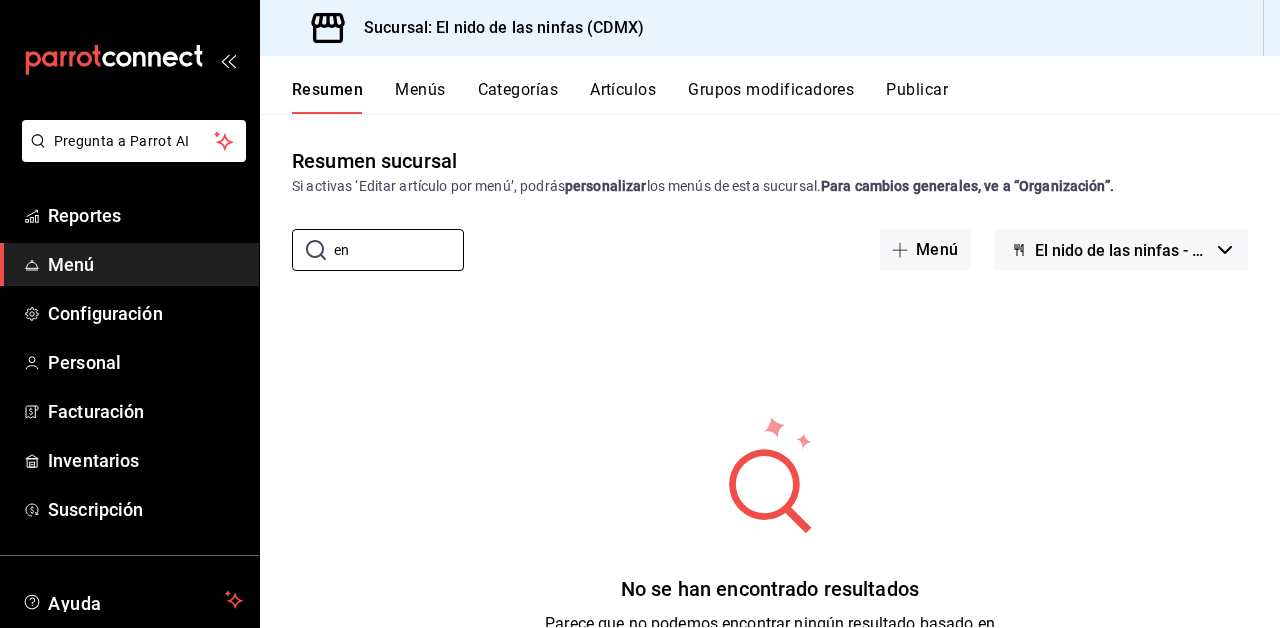 type on "e" 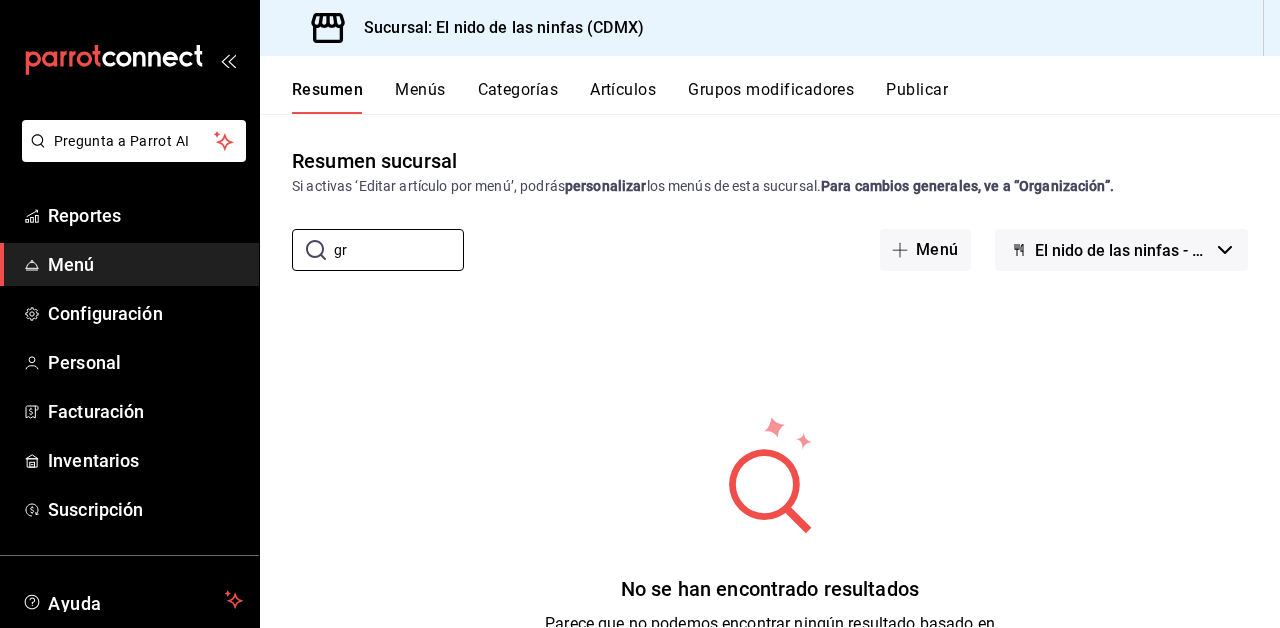 type on "g" 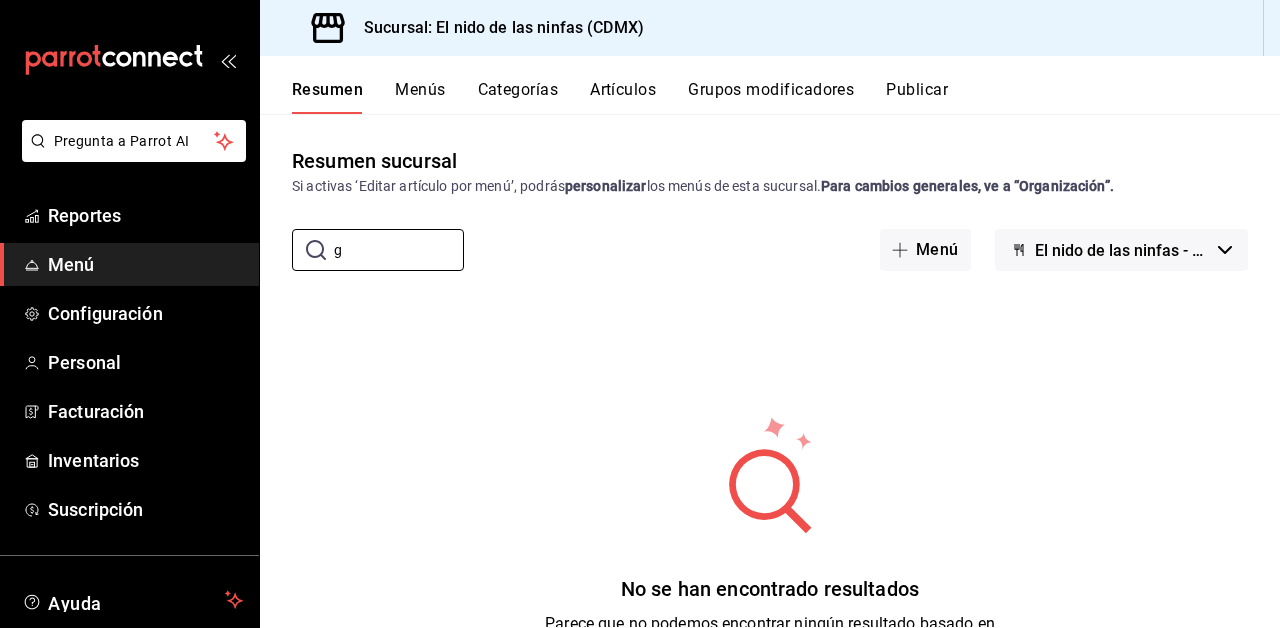 type 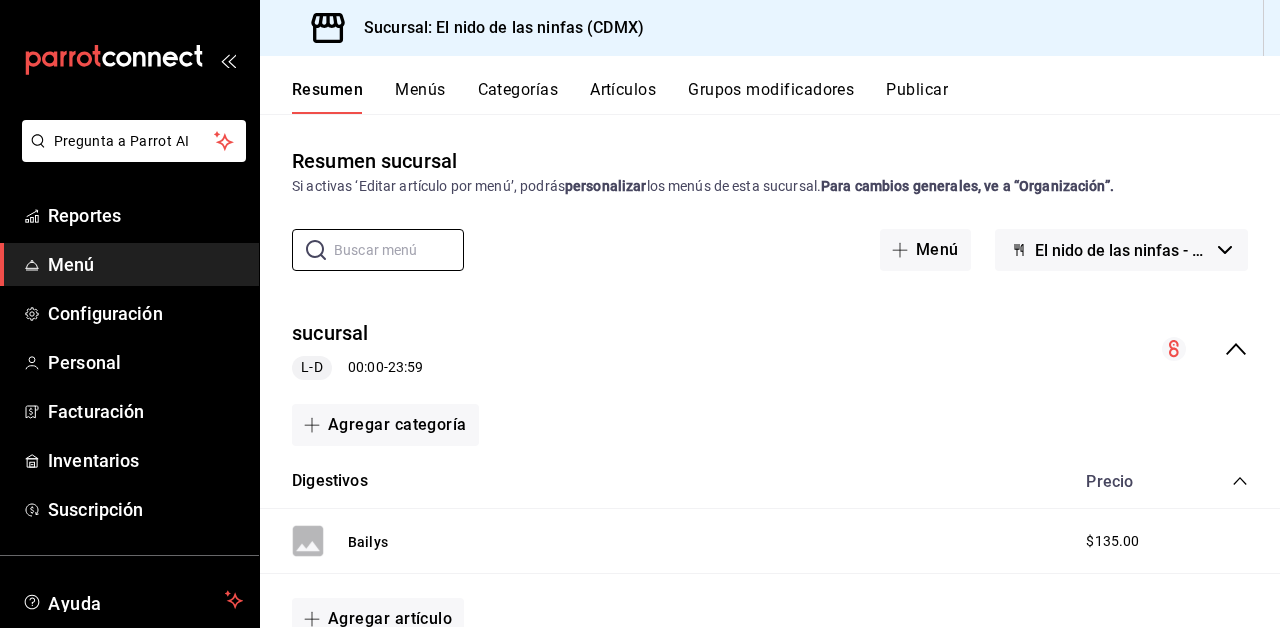 click on "Artículos" at bounding box center [623, 97] 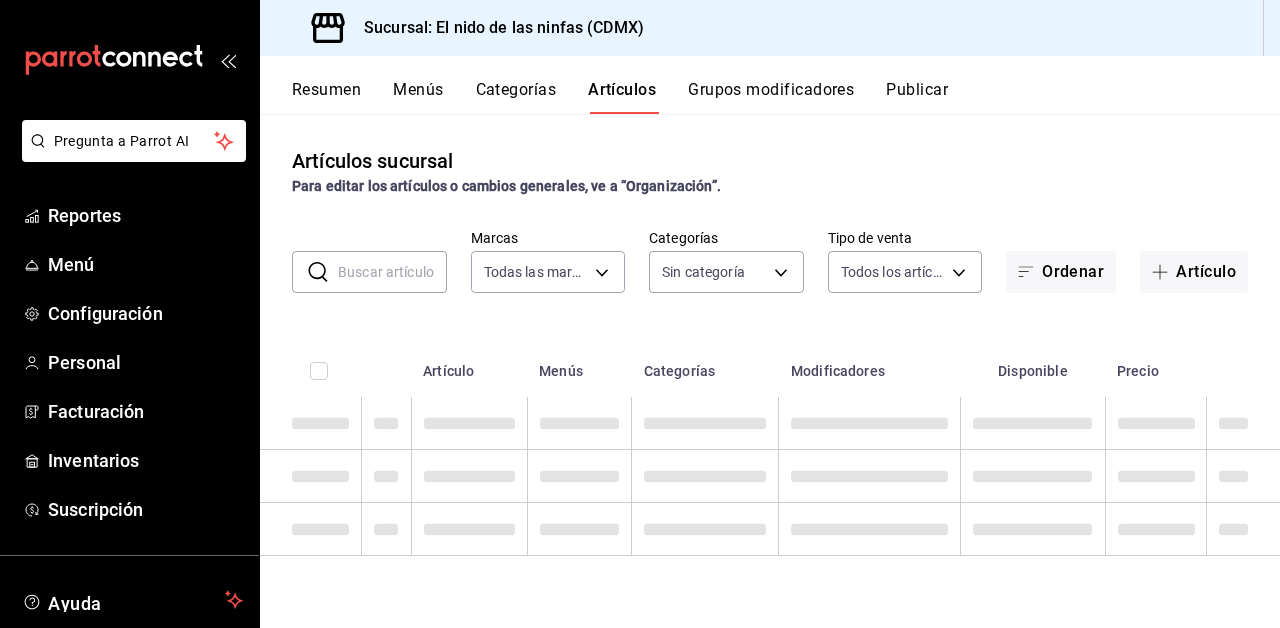 type on "d2e7f705-a92e-4b5a-9c7a-3f8867cbe88b" 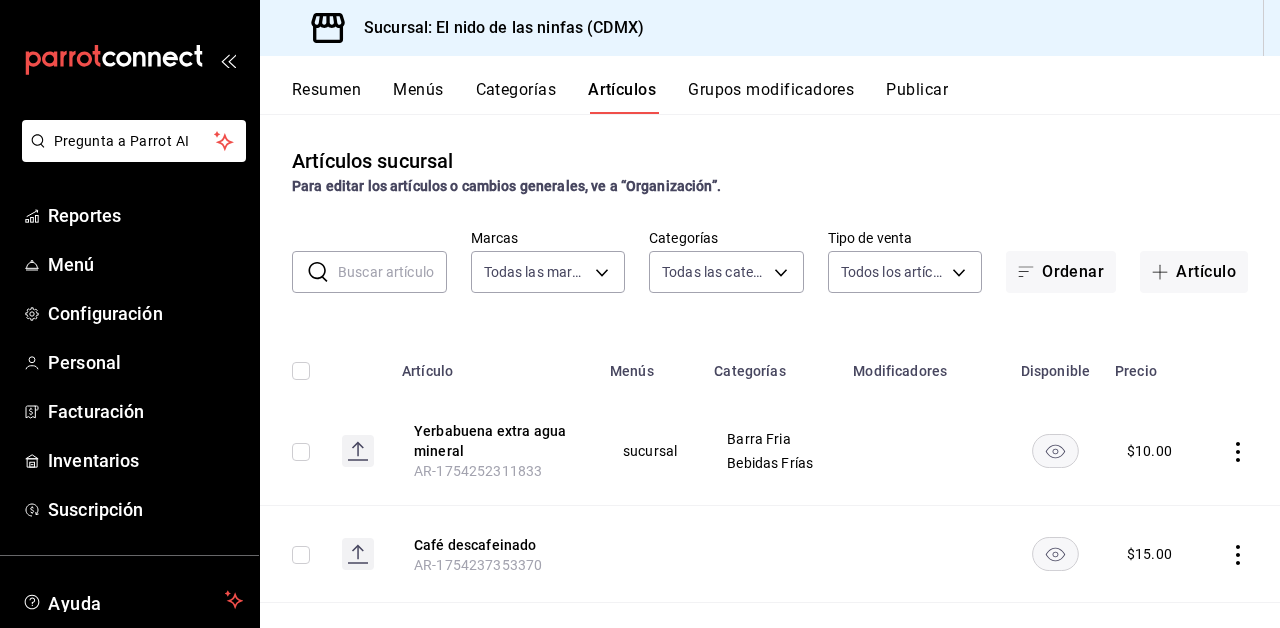 type on "4b68dad8-5fea-4f89-9963-c0d84c3836ef,d07fce69-d97c-4e38-930c-a69498d2c0bd,5a11618f-9eb1-4c3e-9ac9-c4b66862f0cc,30df52f4-ef39-4bfd-9292-9a668cf3face,503de1d8-ccc5-43e9-ae66-fc42c9096db3,069874f6-d022-4358-8621-50f0bdbff5cf,6f1e8b3b-be47-48dc-a91a-760e242b3188,1d5071ef-7d4b-45ca-a600-b7e772339105,ffab54de-a5de-412d-8e25-77f19029c61a,03a3acea-0fd4-4fc7-8973-00b6a1c11e76,44c84b69-2631-442b-ac93-d88f8b362ed9,aae73fb3-8d6e-45d1-a8a0-228f126bb13f,32a21475-0056-40de-a364-e8b61d3b0ba5,9be94b97-29b6-4999-befc-a53088b654b4,5e5e4fb8-5ead-49c5-936c-12f1da24902b,a0b962f2-495a-46d2-80ae-5d49f04dee65,746d8422-e13e-403e-a526-f61ce60ffa70,dc3de242-d8ac-4a57-bf0f-4dffc63c2053,475a3a83-86ca-478f-b203-52e186d20cee,82ff0740-7c2d-429f-800d-034446317b15,45b79bb0-002a-428a-956a-1873544dfacb,eee01ca3-d817-4806-a676-fc44061c8229,1b8424de-a3db-4357-887e-1a80c33fbab3,d592b025-3c15-450e-a590-480d4ae7fce5,004ae5d3-e737-413f-92be-c7e7ff31c6c3,4640c7f3-91c8-437f-ad7e-b8b75aa38e41,4bd5ebba-54a6-4137-a5dc-133c90627c76,5b1b5899-4761-47e7-885..." 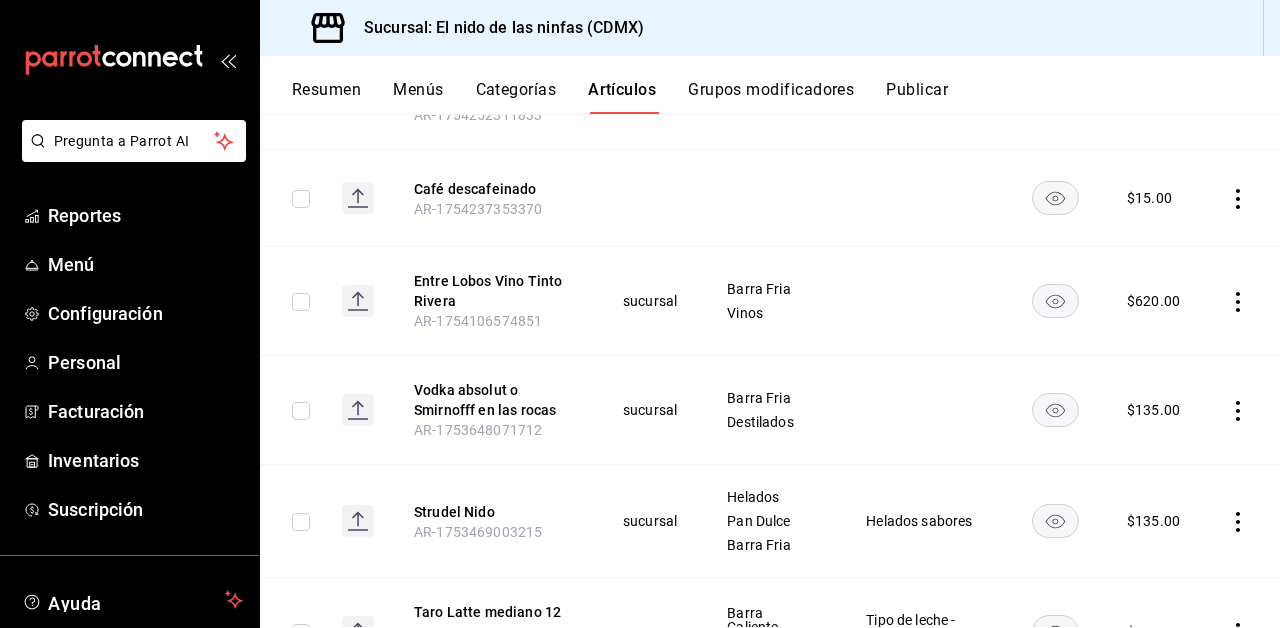 scroll, scrollTop: 0, scrollLeft: 0, axis: both 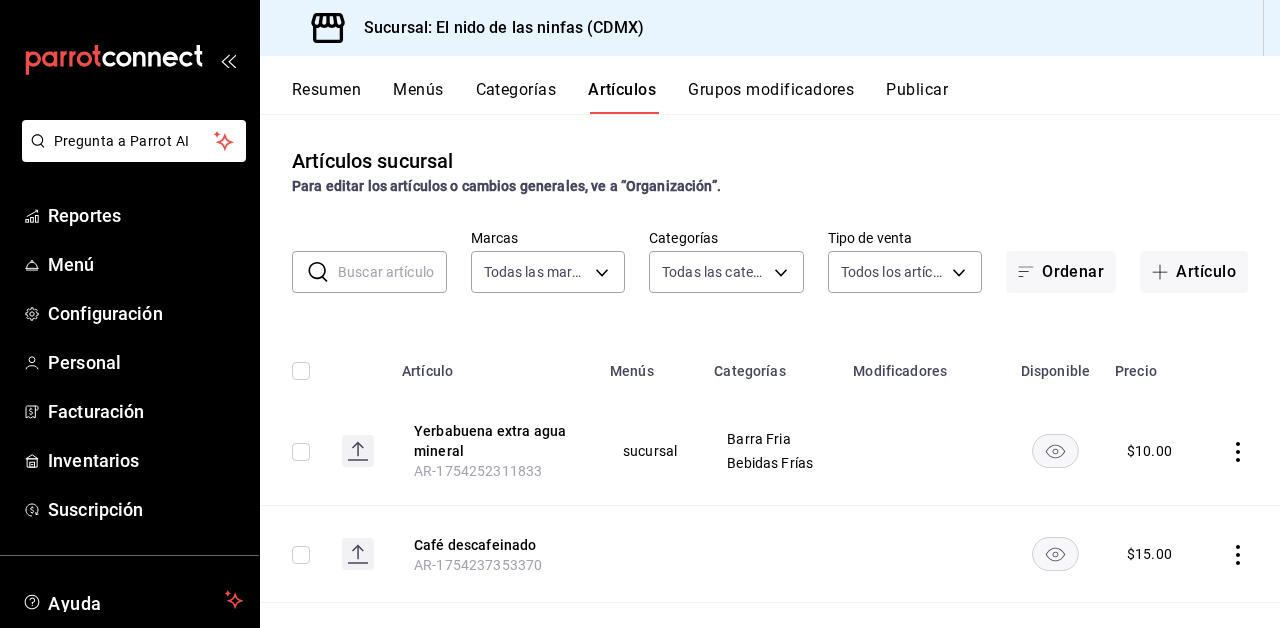 click at bounding box center [392, 272] 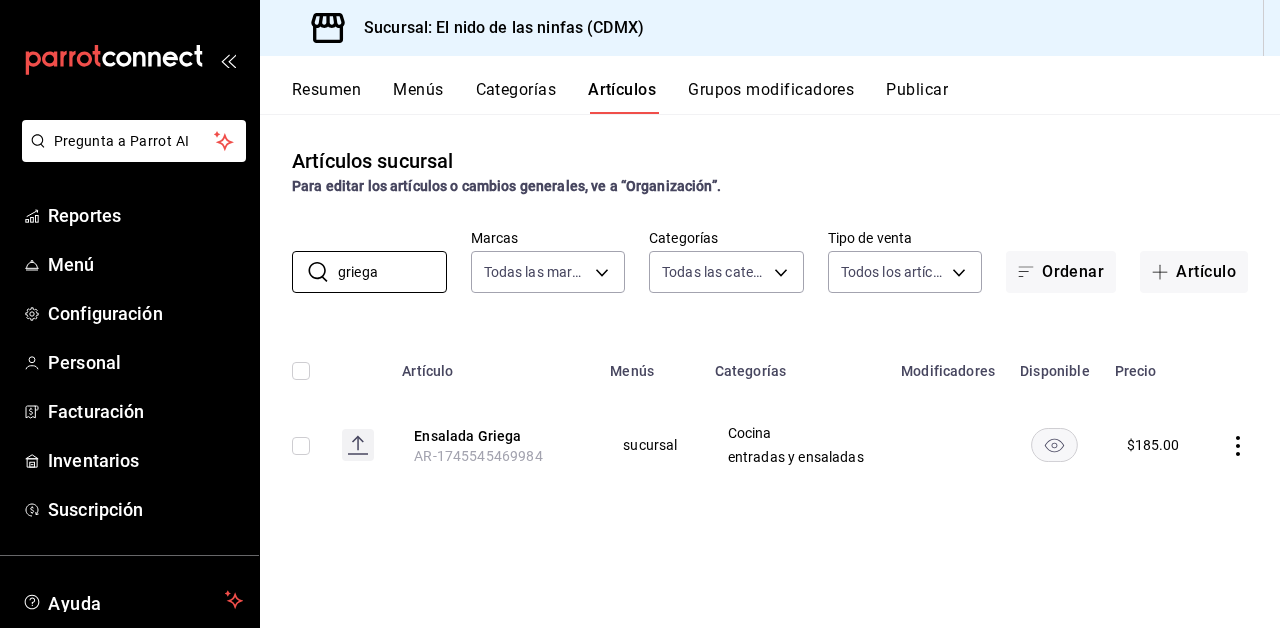 type on "griega" 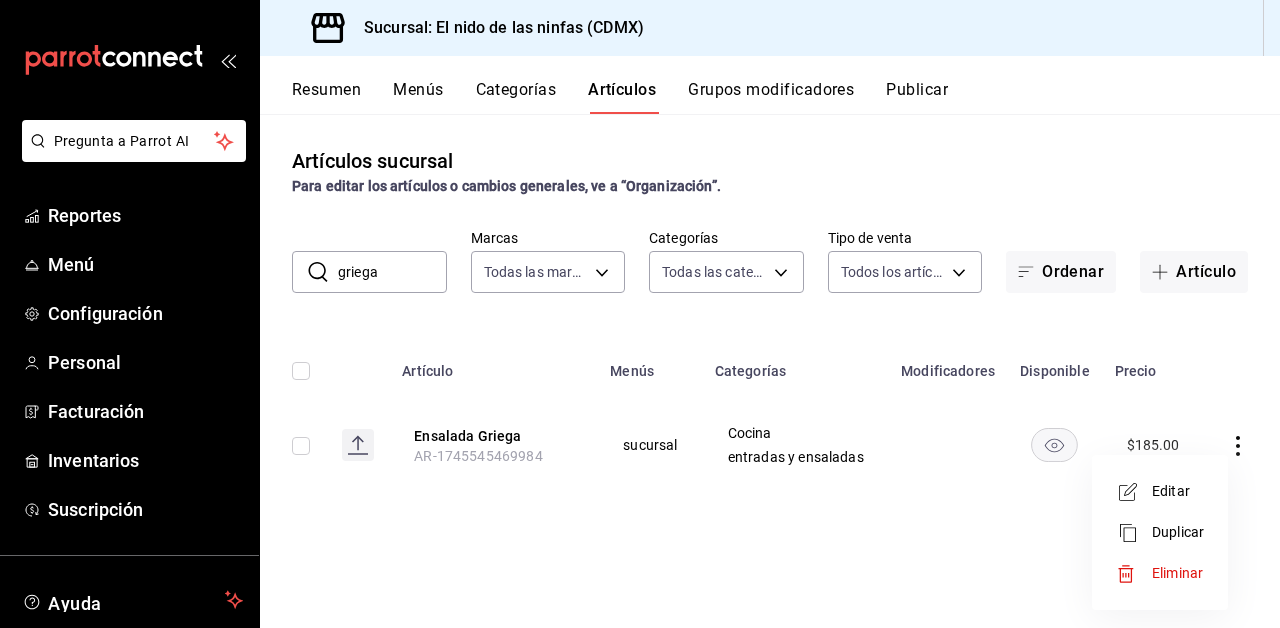 click on "Editar" at bounding box center (1178, 491) 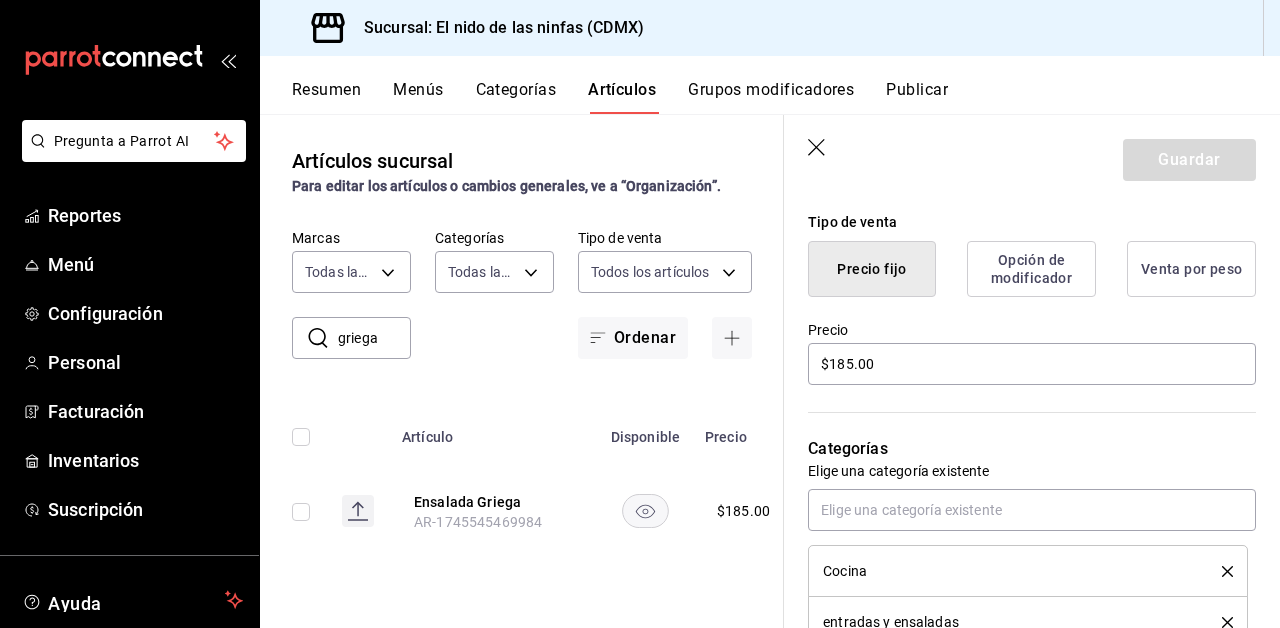 scroll, scrollTop: 468, scrollLeft: 0, axis: vertical 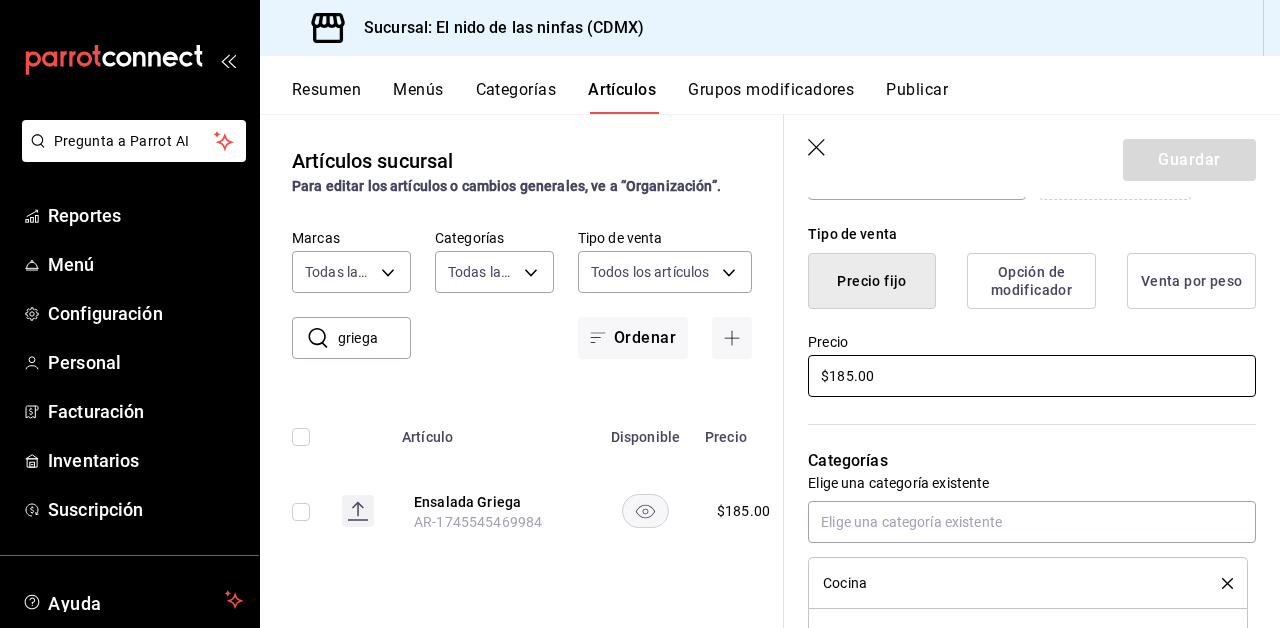 click on "$185.00" at bounding box center [1032, 376] 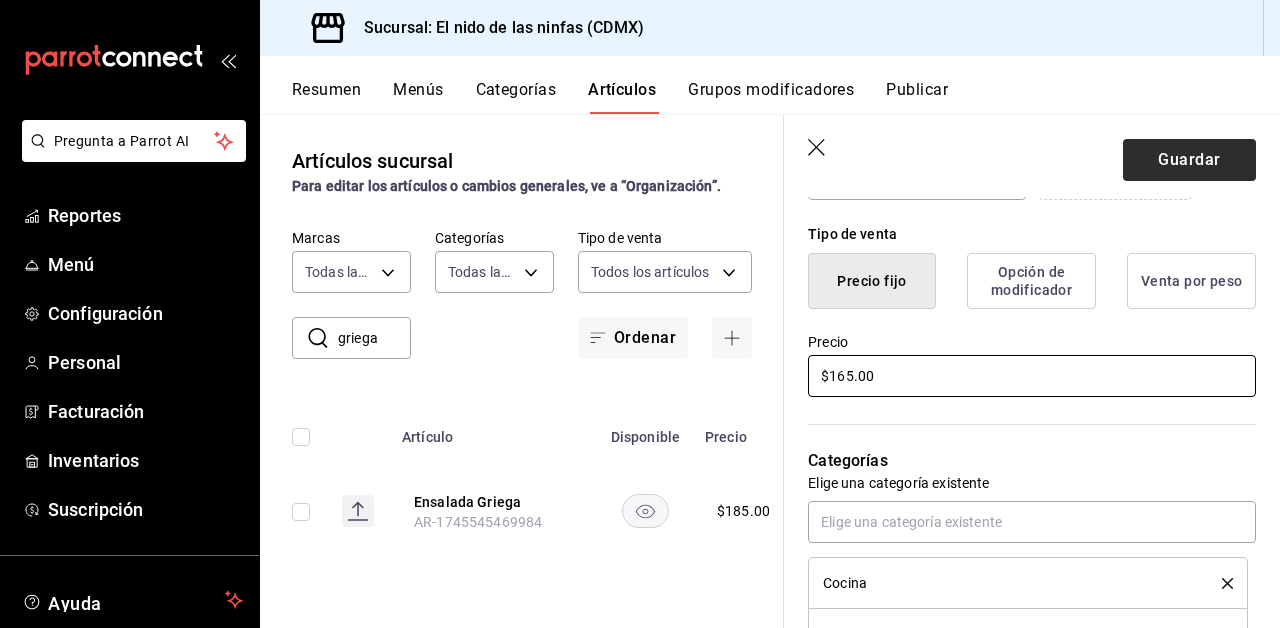 type on "$165.00" 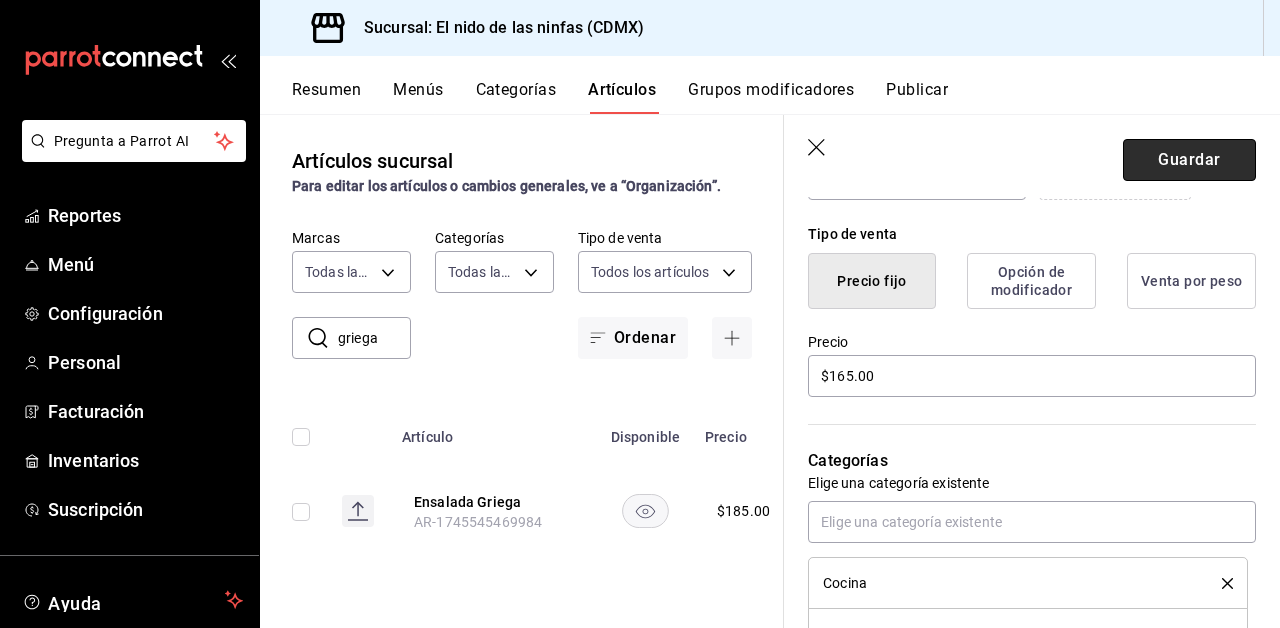 click on "Guardar" at bounding box center [1189, 160] 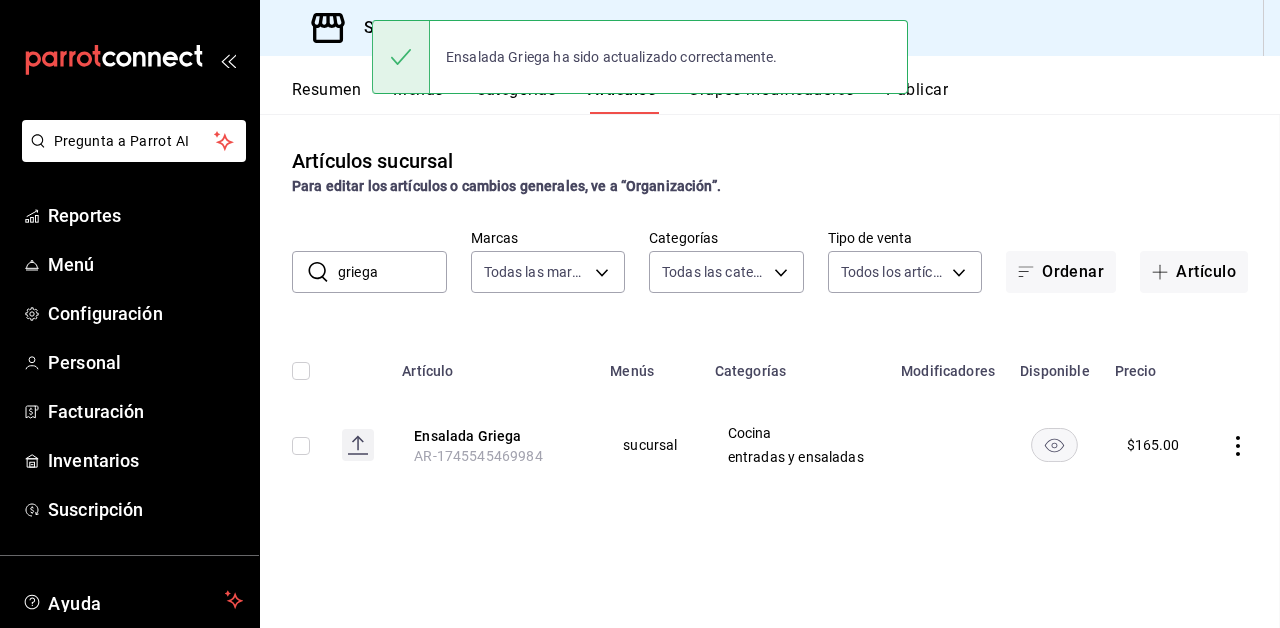 scroll, scrollTop: 0, scrollLeft: 0, axis: both 